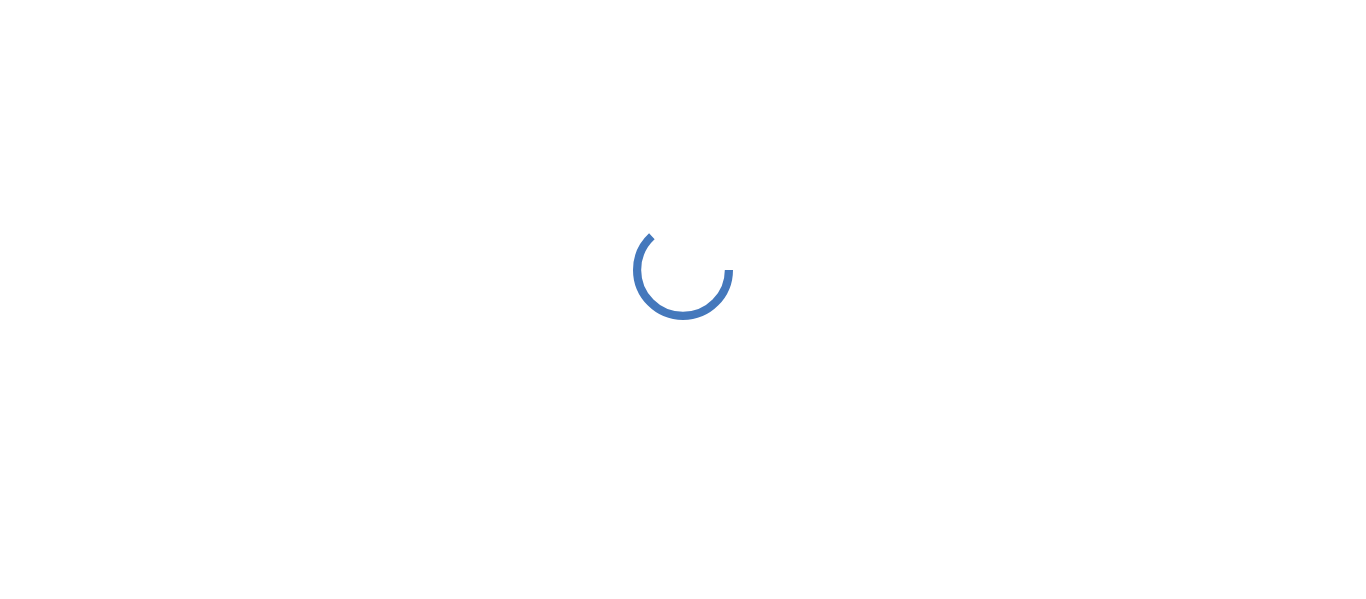 scroll, scrollTop: 0, scrollLeft: 0, axis: both 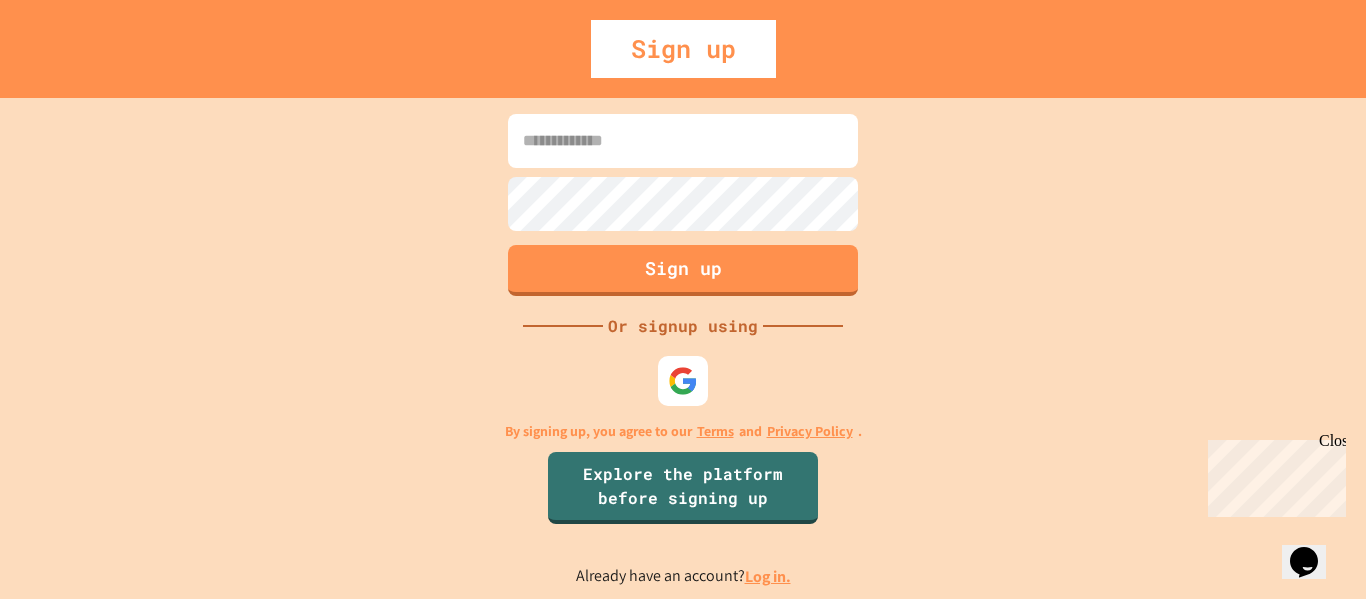 click at bounding box center [683, 141] 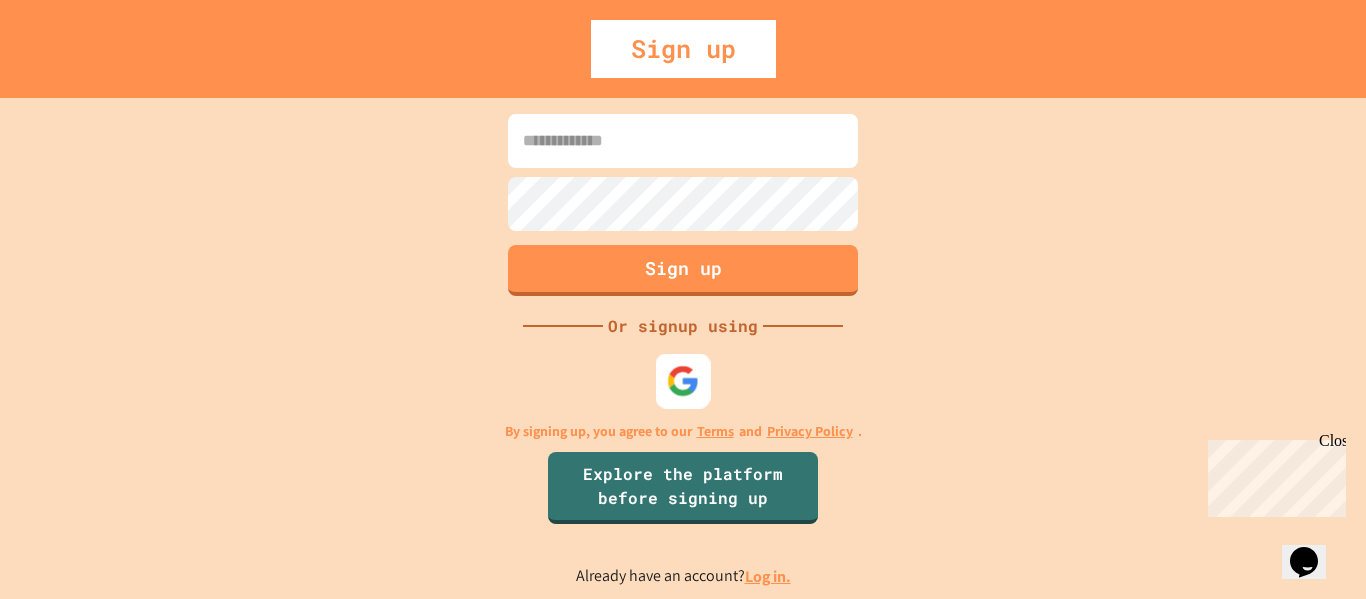 click at bounding box center (683, 380) 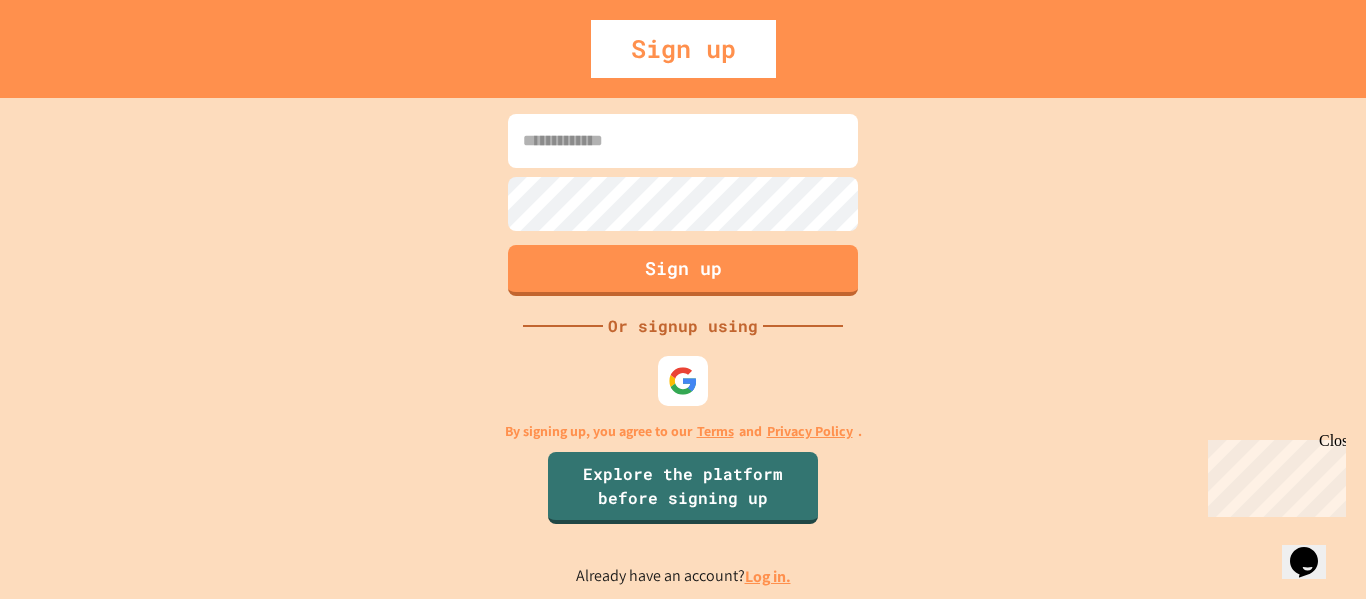 scroll, scrollTop: 0, scrollLeft: 0, axis: both 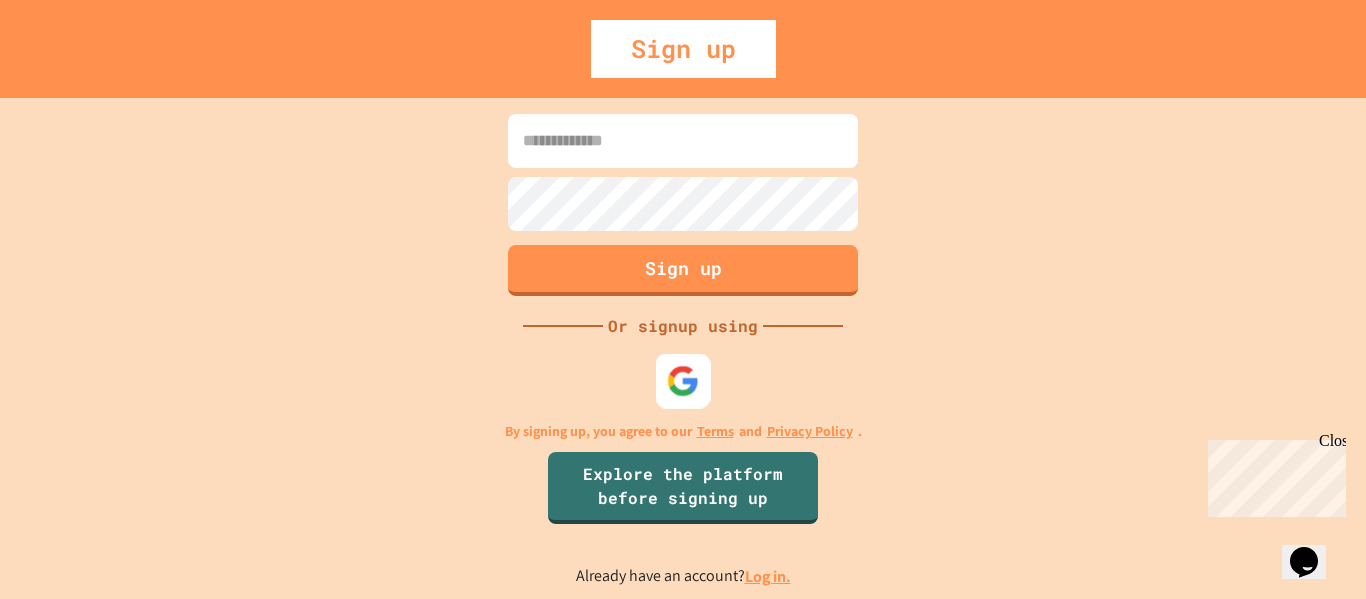 click at bounding box center (683, 380) 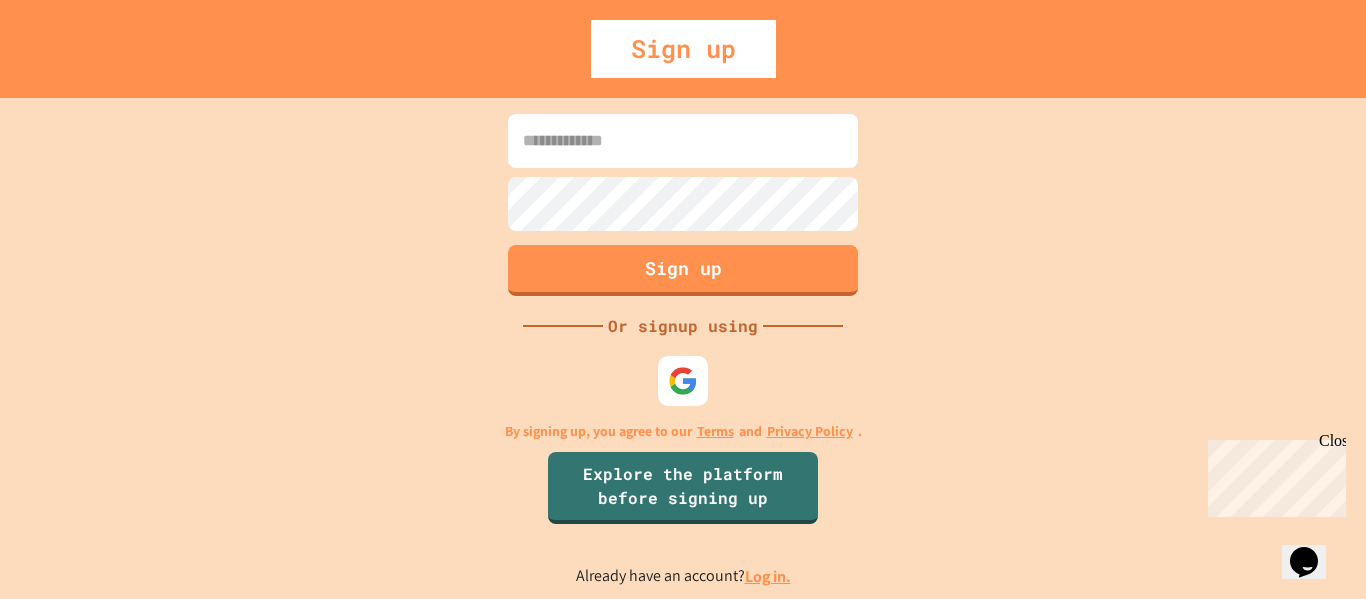 click at bounding box center [683, 141] 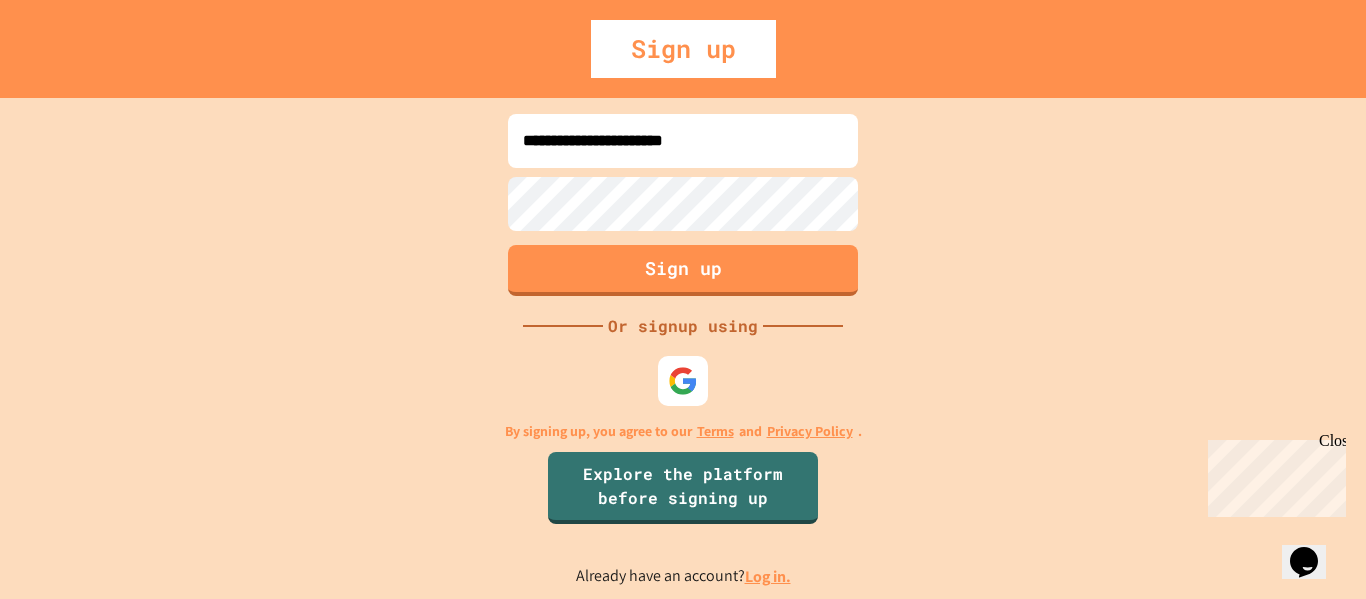 type on "**********" 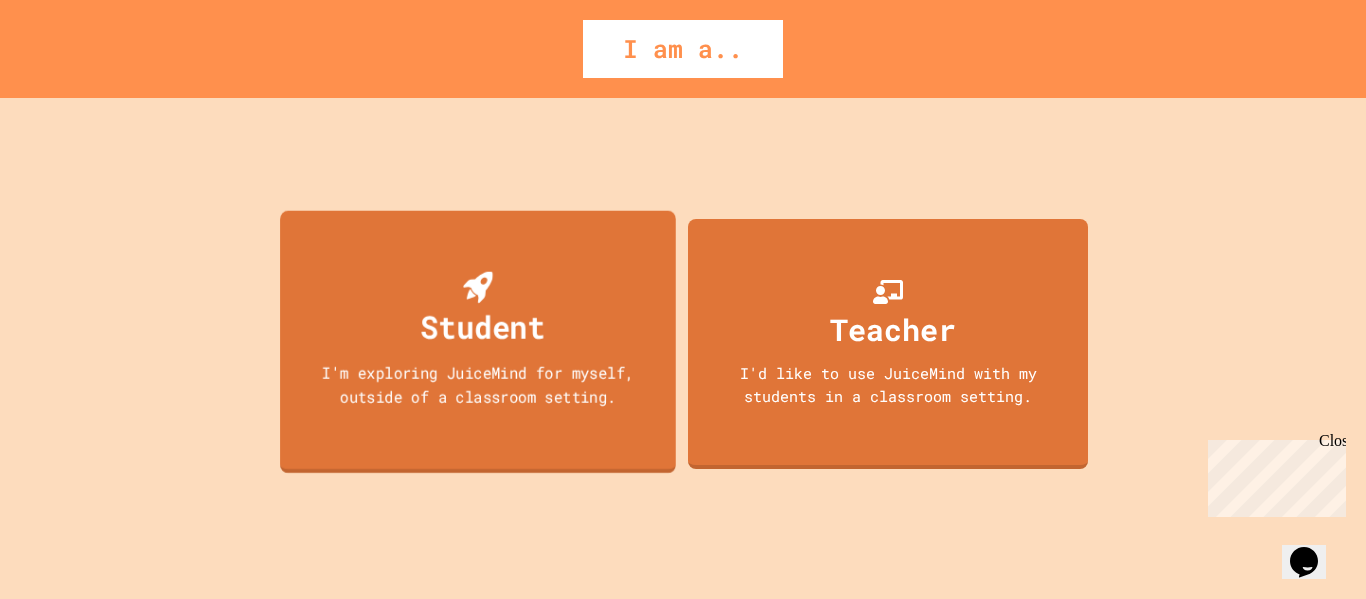 click on "Student I'm exploring JuiceMind for myself, outside of a classroom setting." at bounding box center [478, 341] 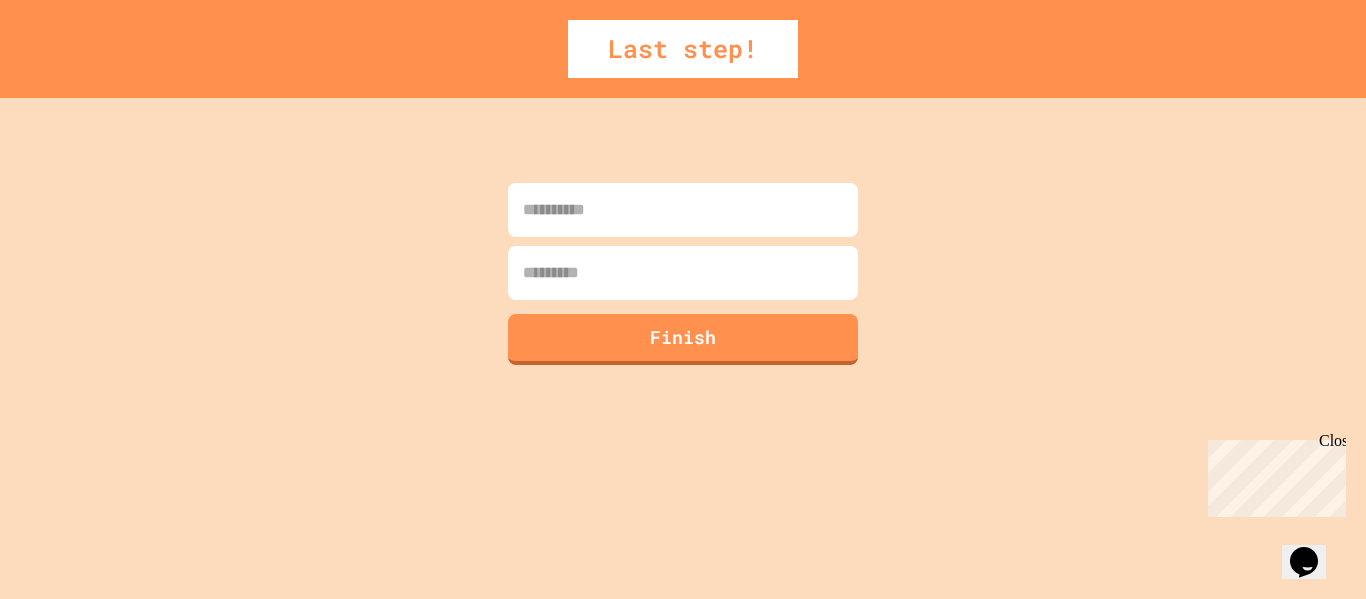 click at bounding box center (683, 210) 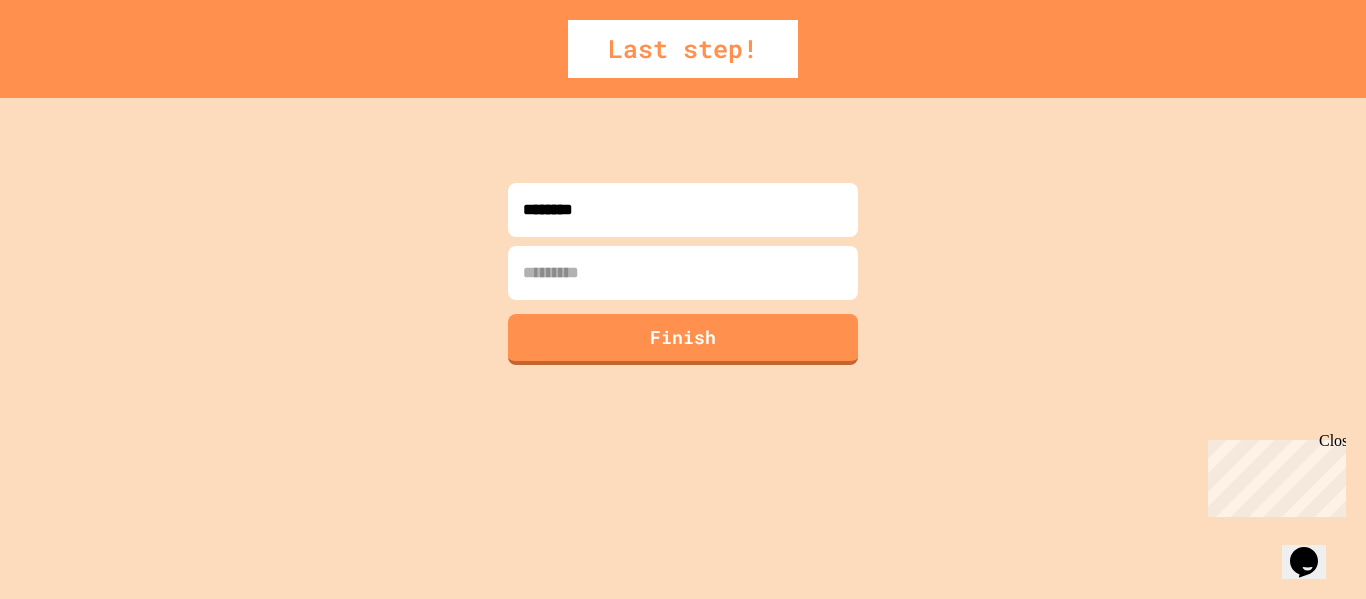 type on "********" 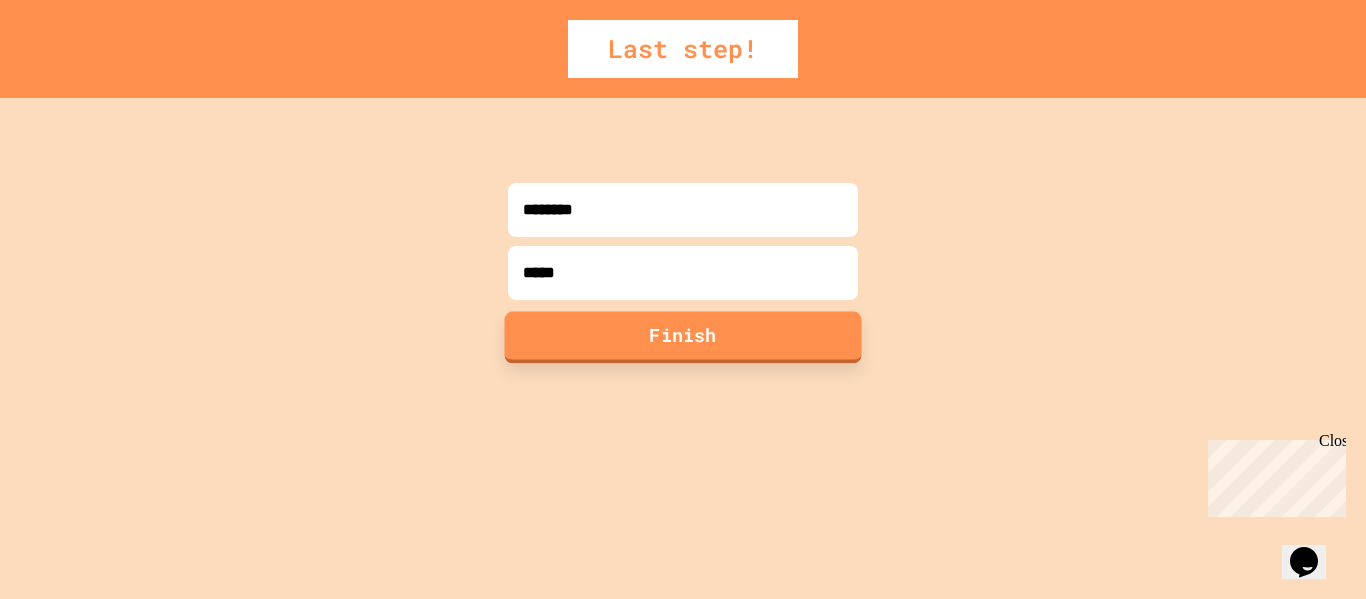 type on "*****" 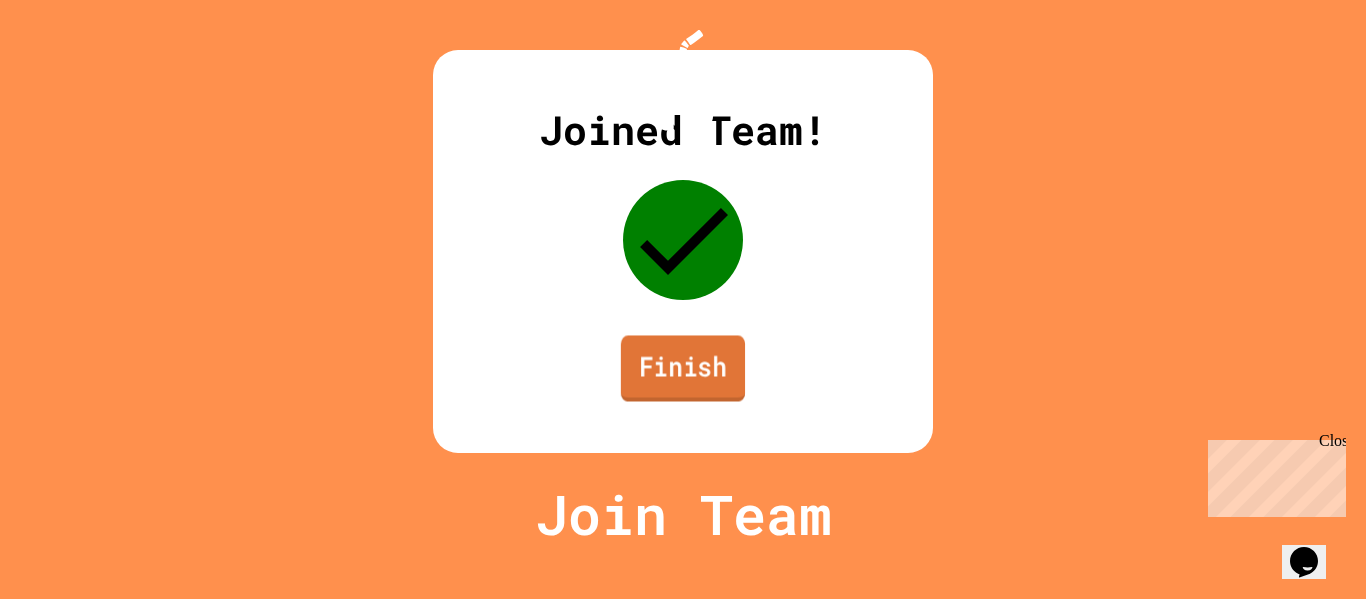 click on "Finish" at bounding box center [683, 368] 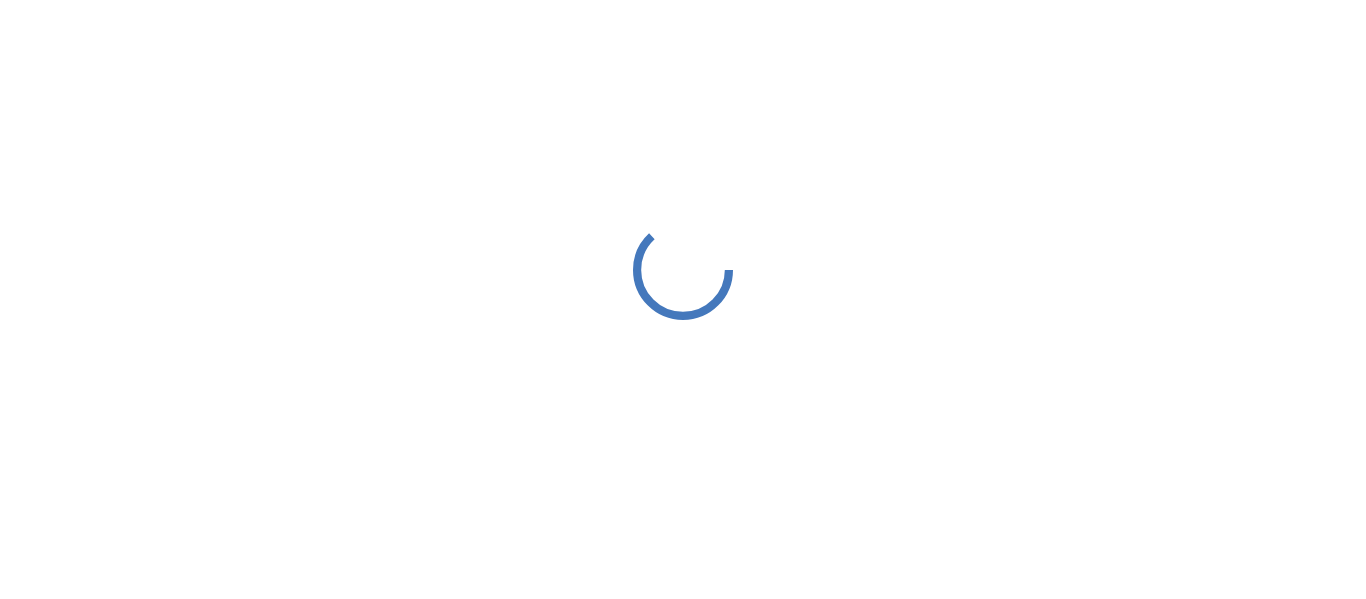 scroll, scrollTop: 0, scrollLeft: 0, axis: both 